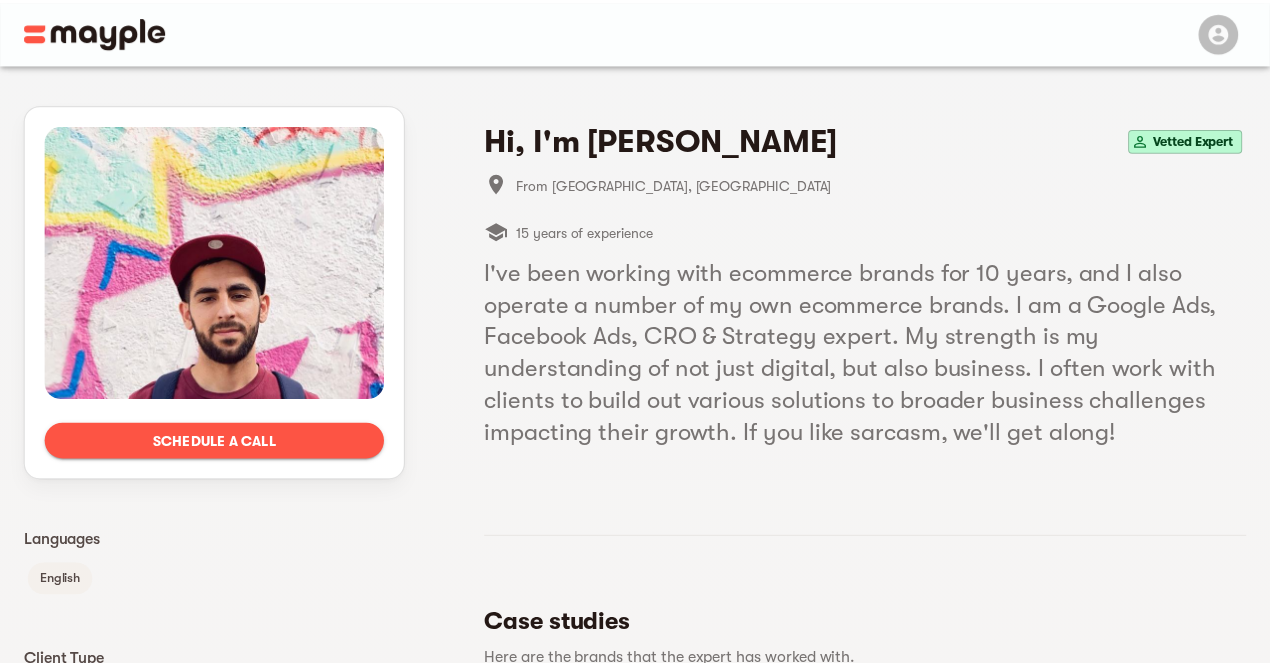 scroll, scrollTop: 0, scrollLeft: 0, axis: both 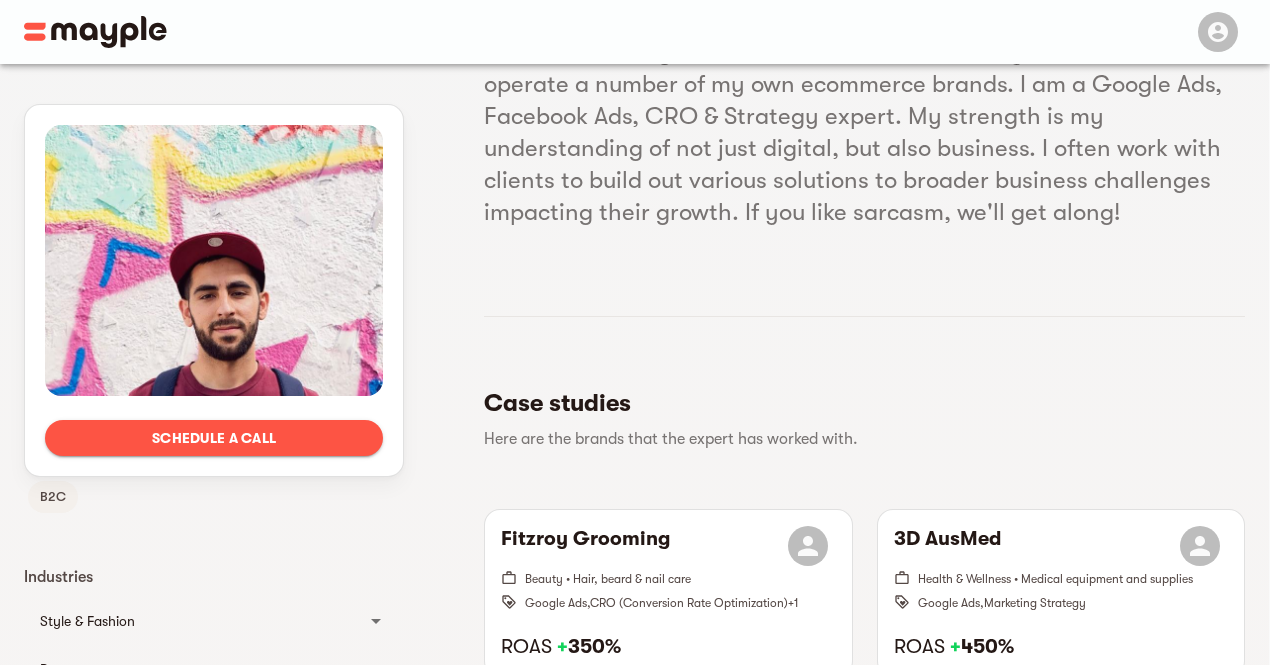 click 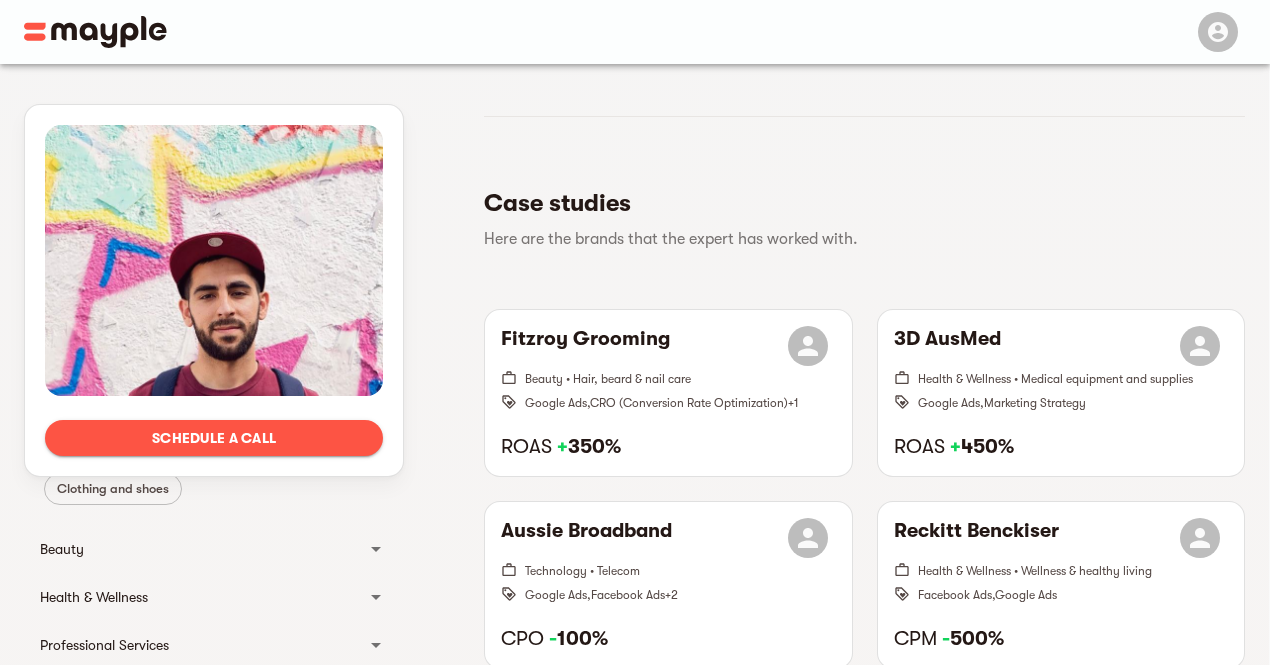scroll, scrollTop: 300, scrollLeft: 0, axis: vertical 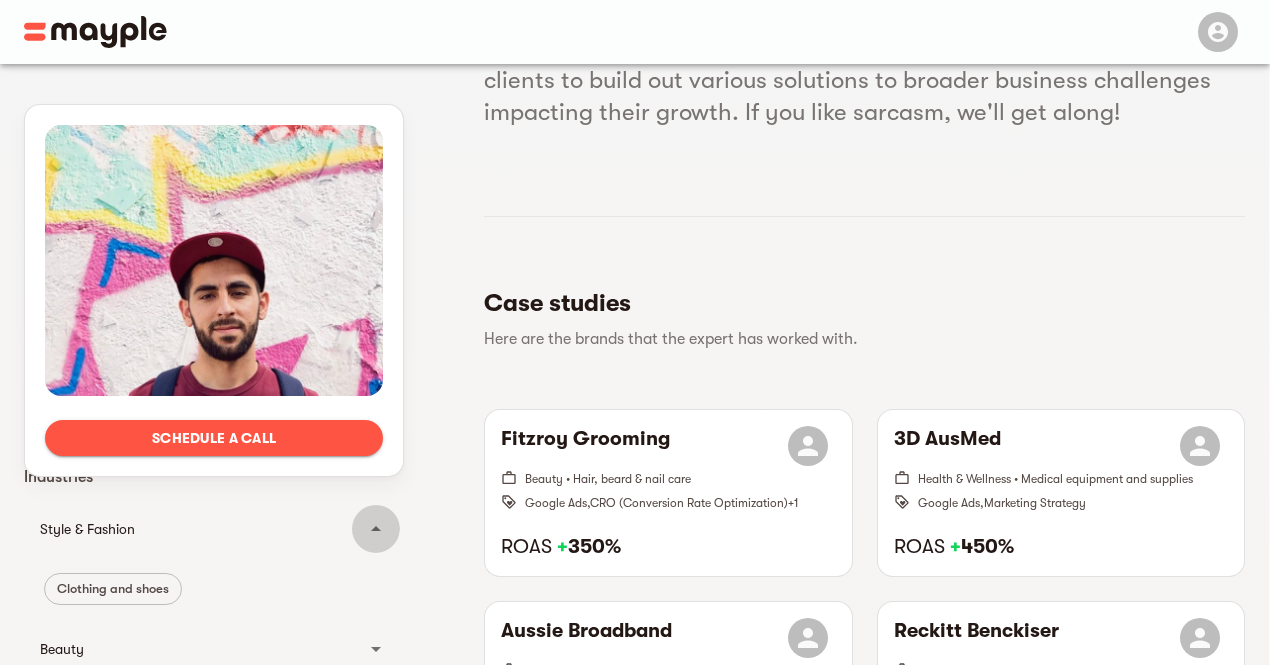 click 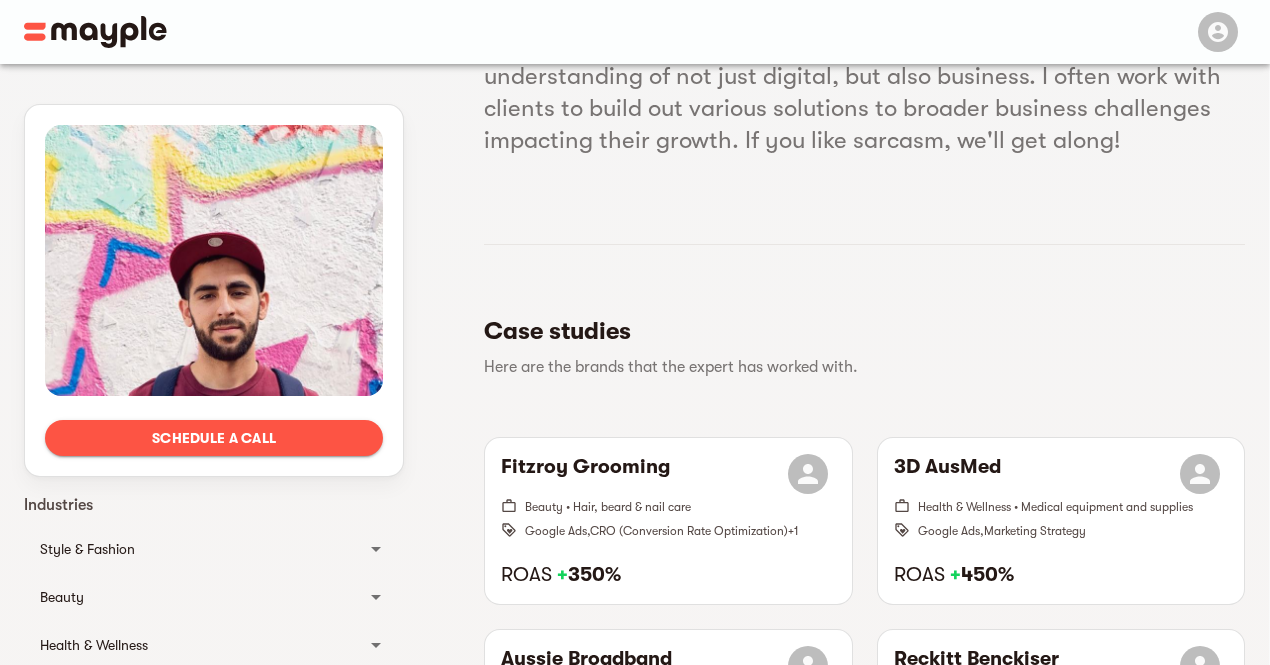 scroll, scrollTop: 0, scrollLeft: 0, axis: both 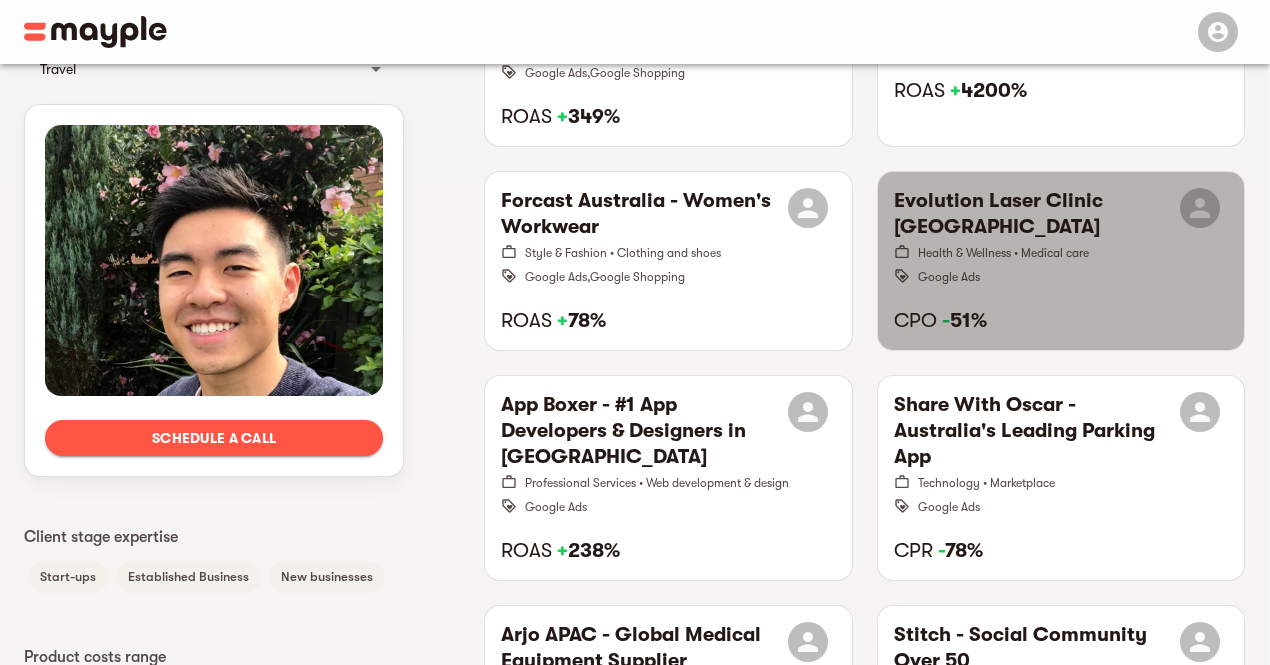 click on "- 51%" at bounding box center [964, 320] 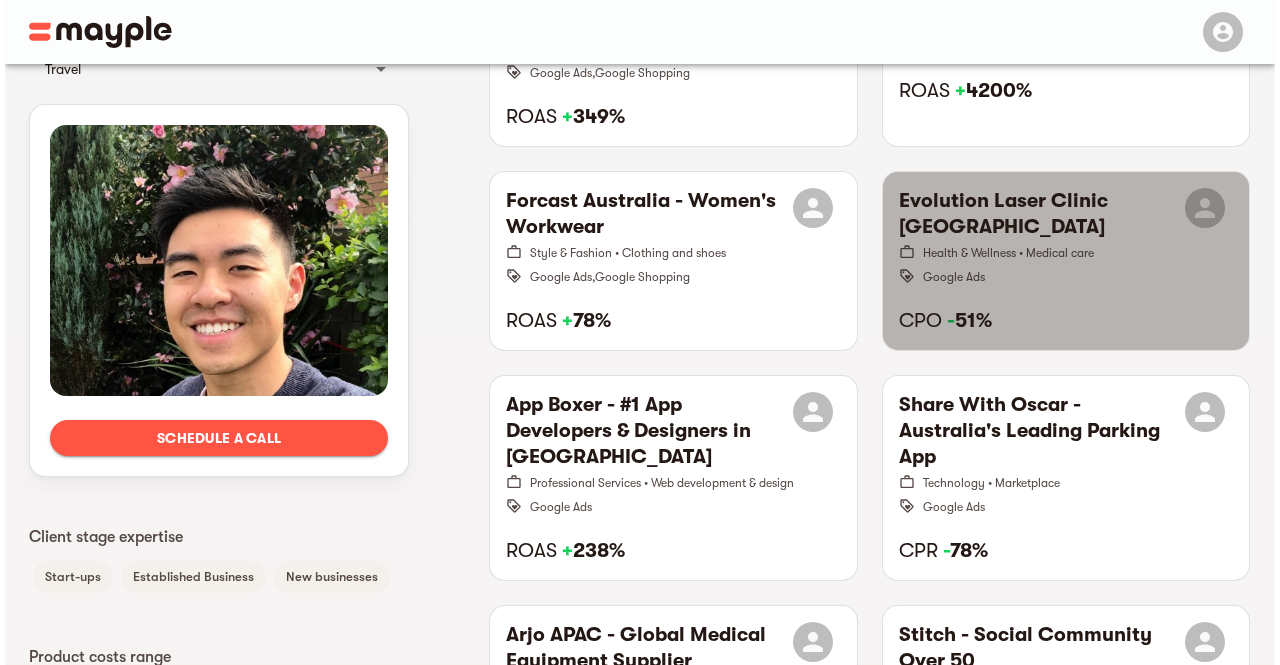 scroll, scrollTop: 802, scrollLeft: 0, axis: vertical 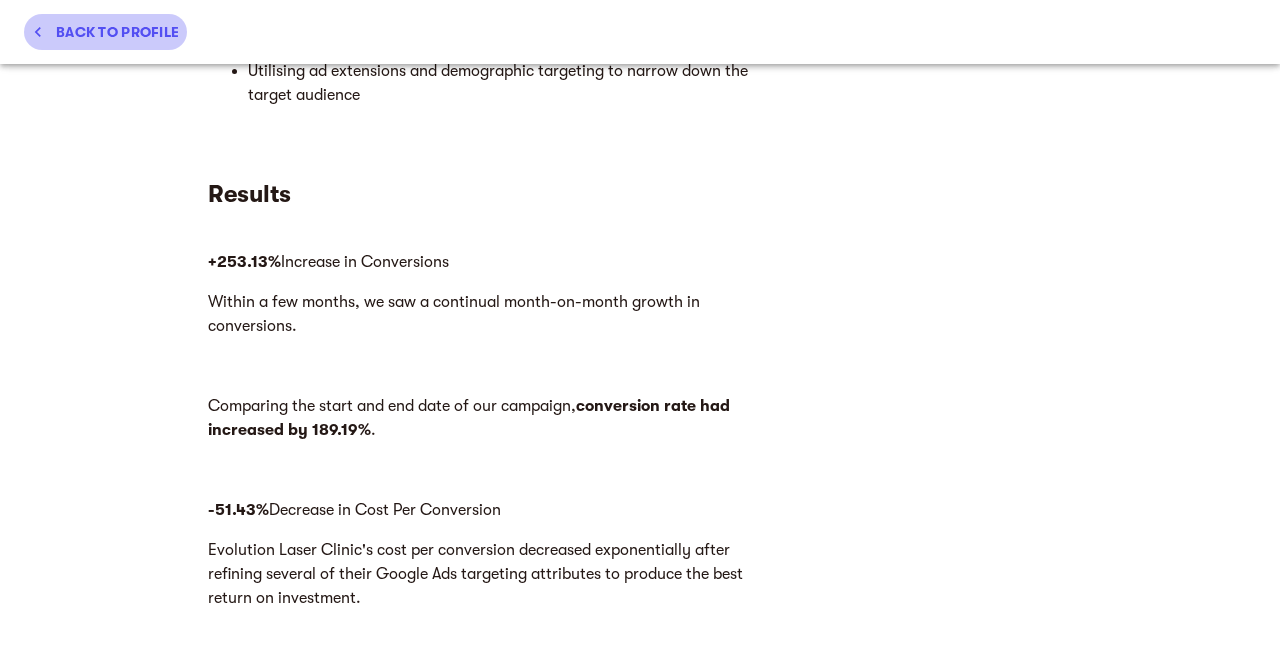 click on "Back to profile" at bounding box center (105, 32) 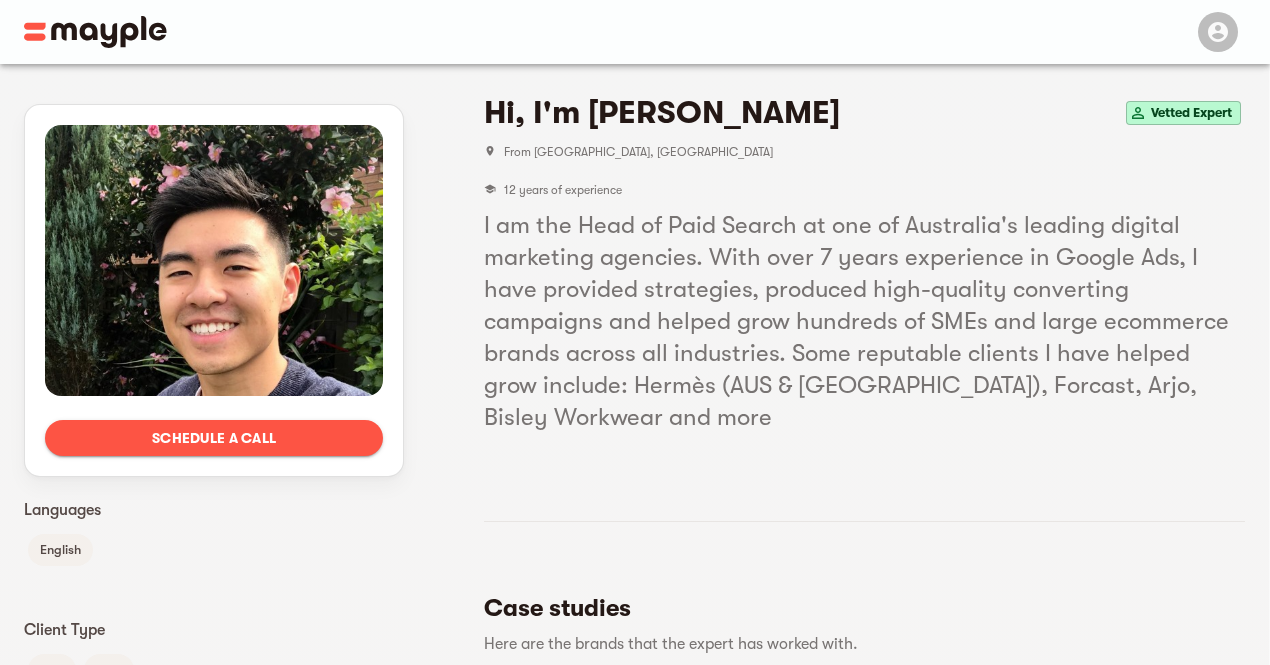 scroll, scrollTop: 0, scrollLeft: 0, axis: both 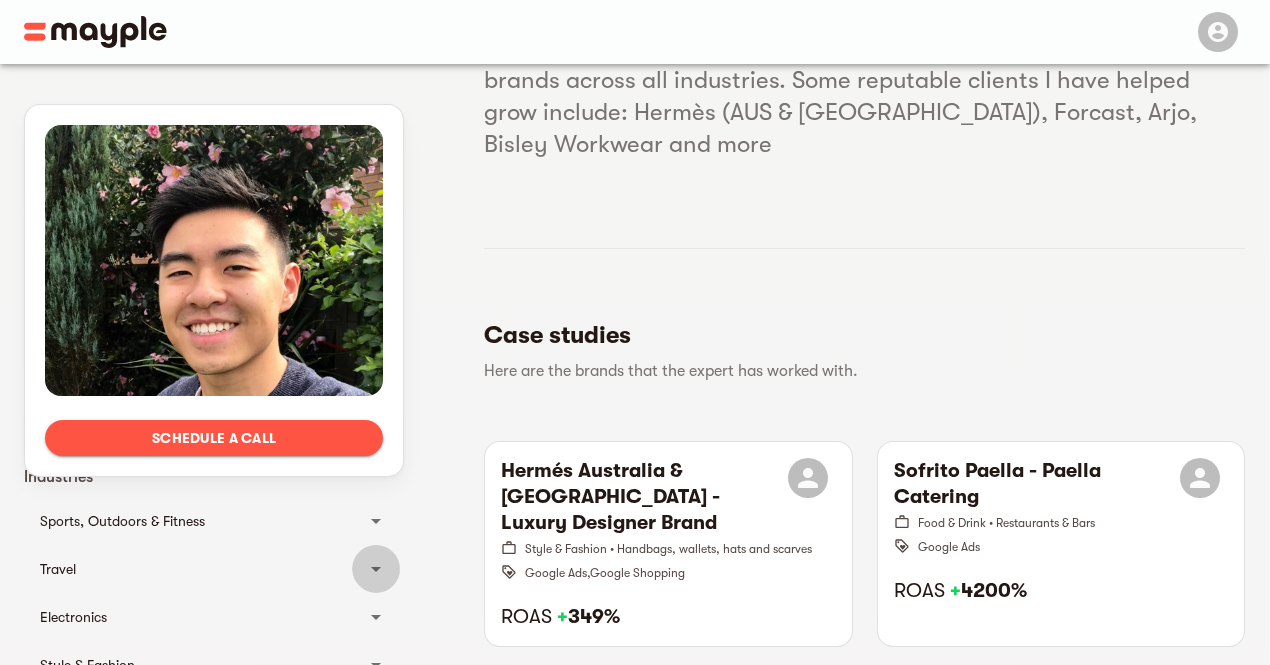 click 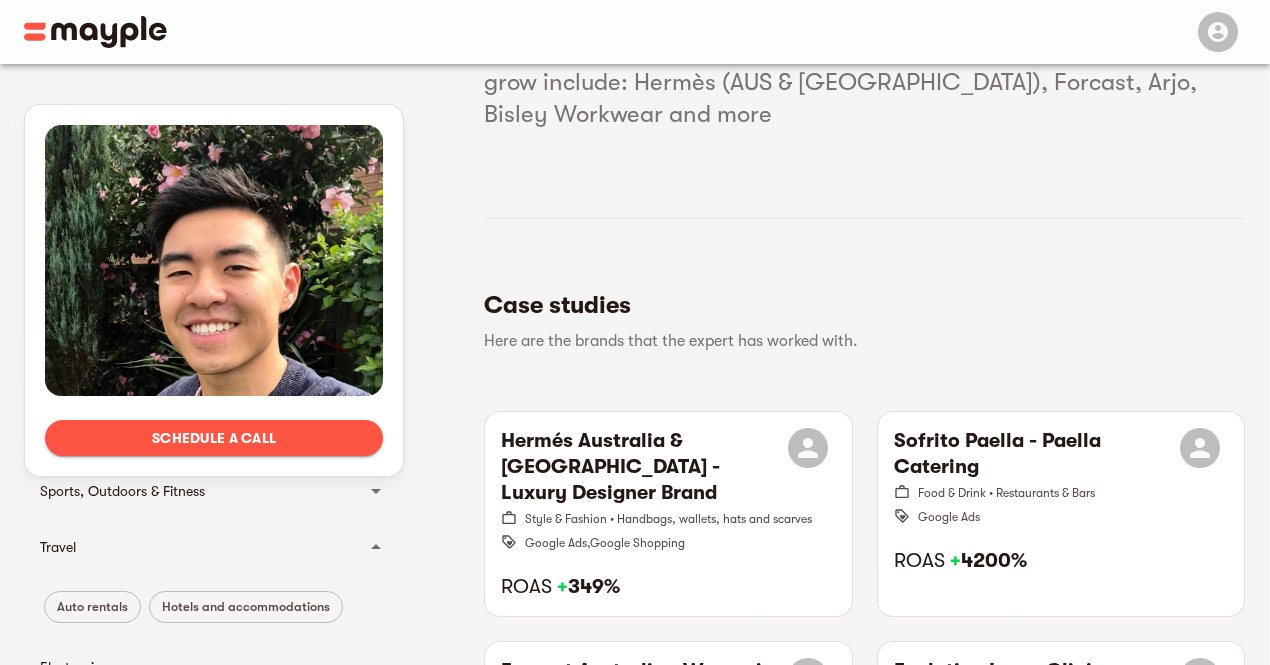 scroll, scrollTop: 300, scrollLeft: 0, axis: vertical 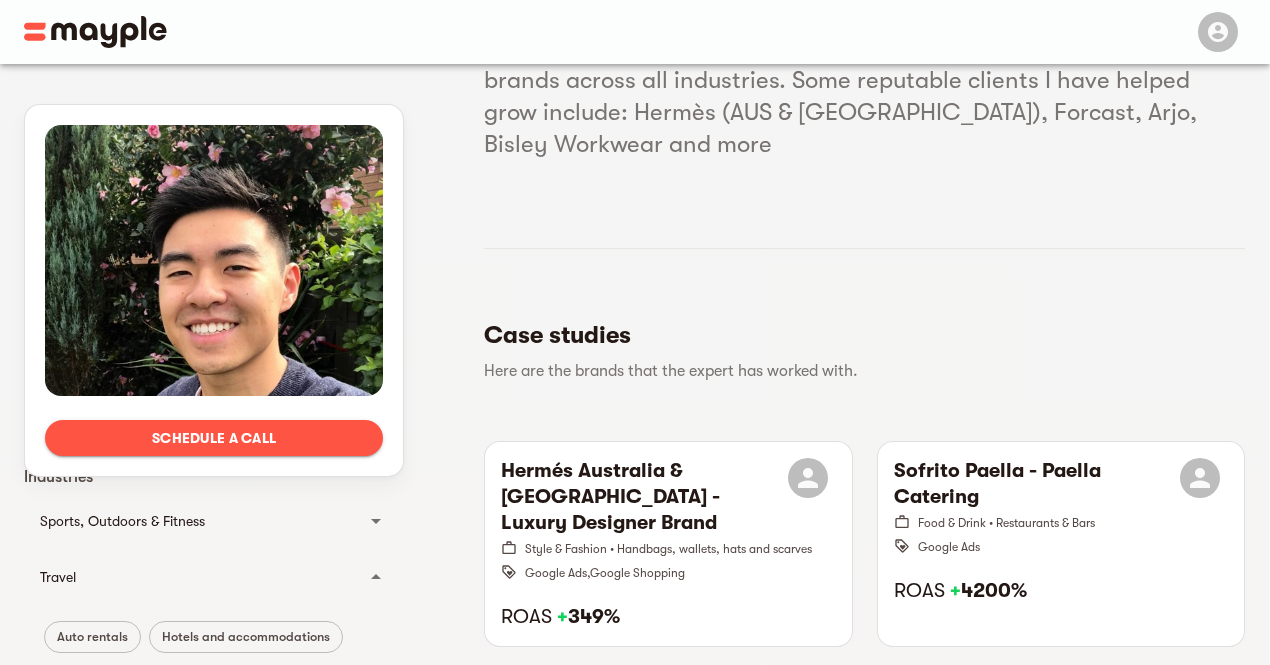 click 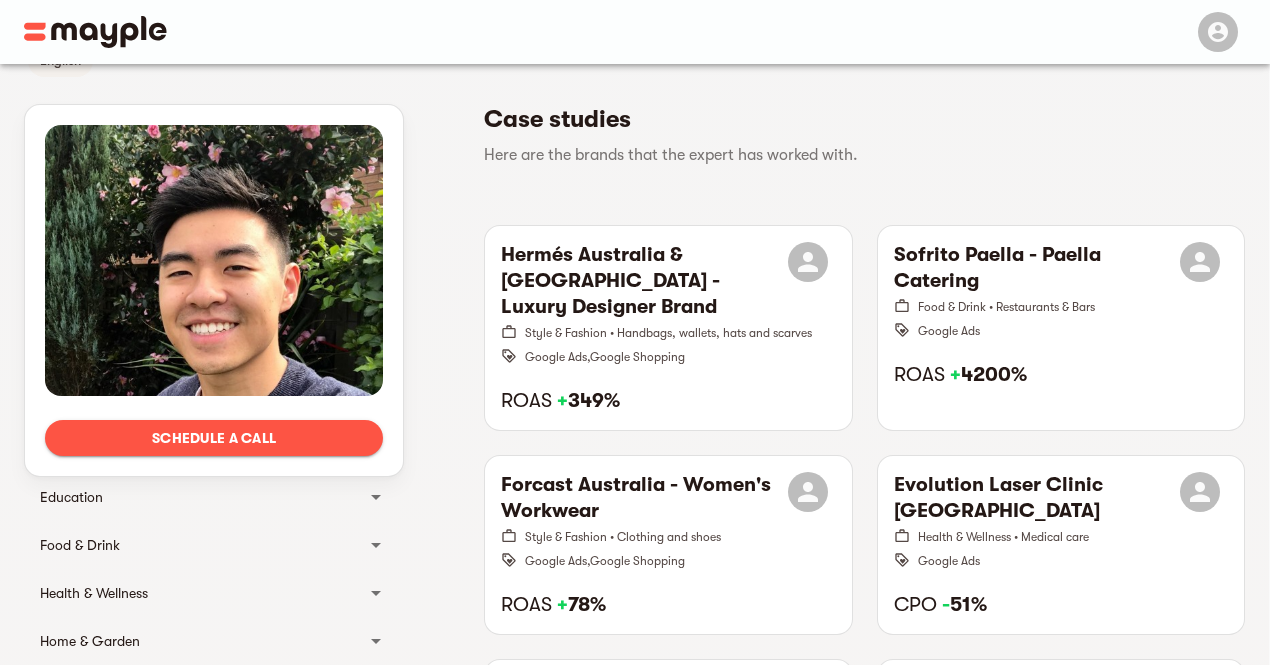 scroll, scrollTop: 400, scrollLeft: 0, axis: vertical 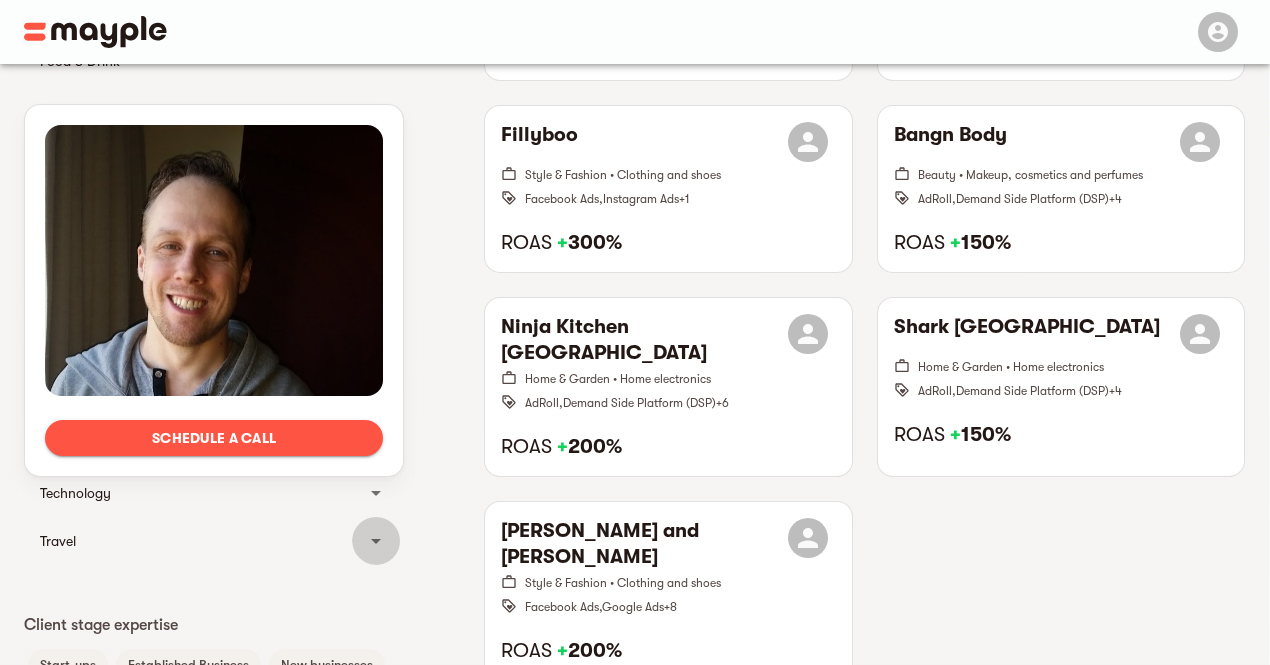 click 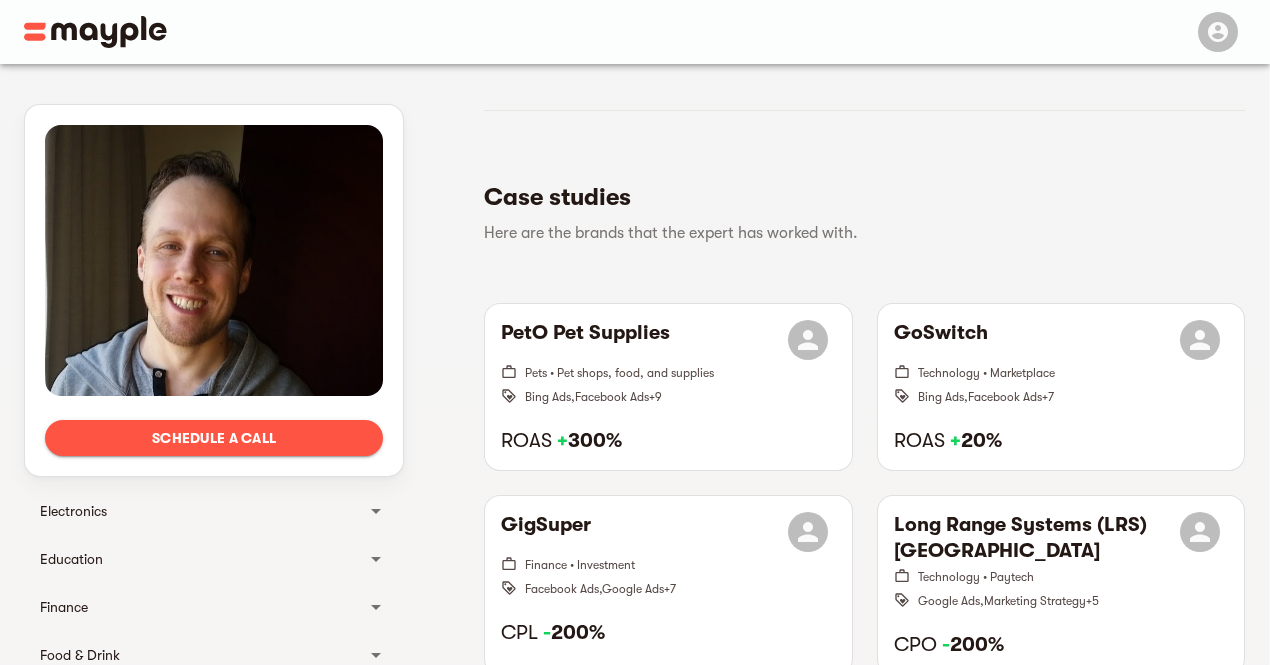 scroll, scrollTop: 400, scrollLeft: 0, axis: vertical 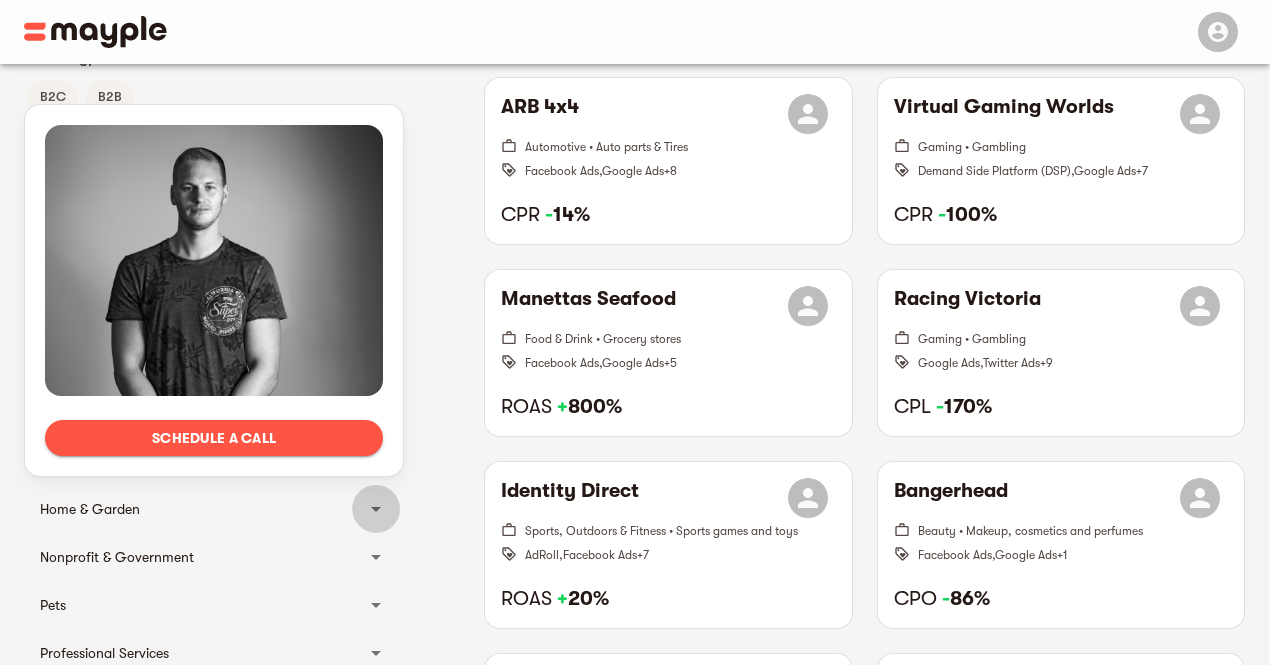 click 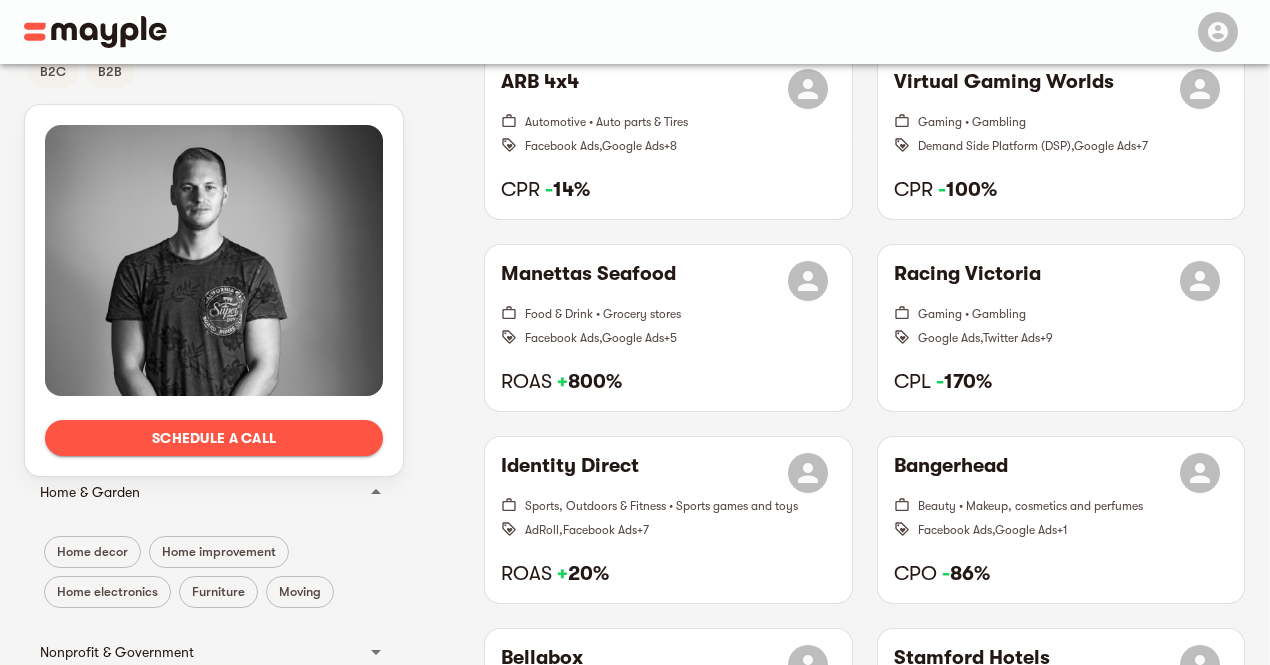 scroll, scrollTop: 600, scrollLeft: 0, axis: vertical 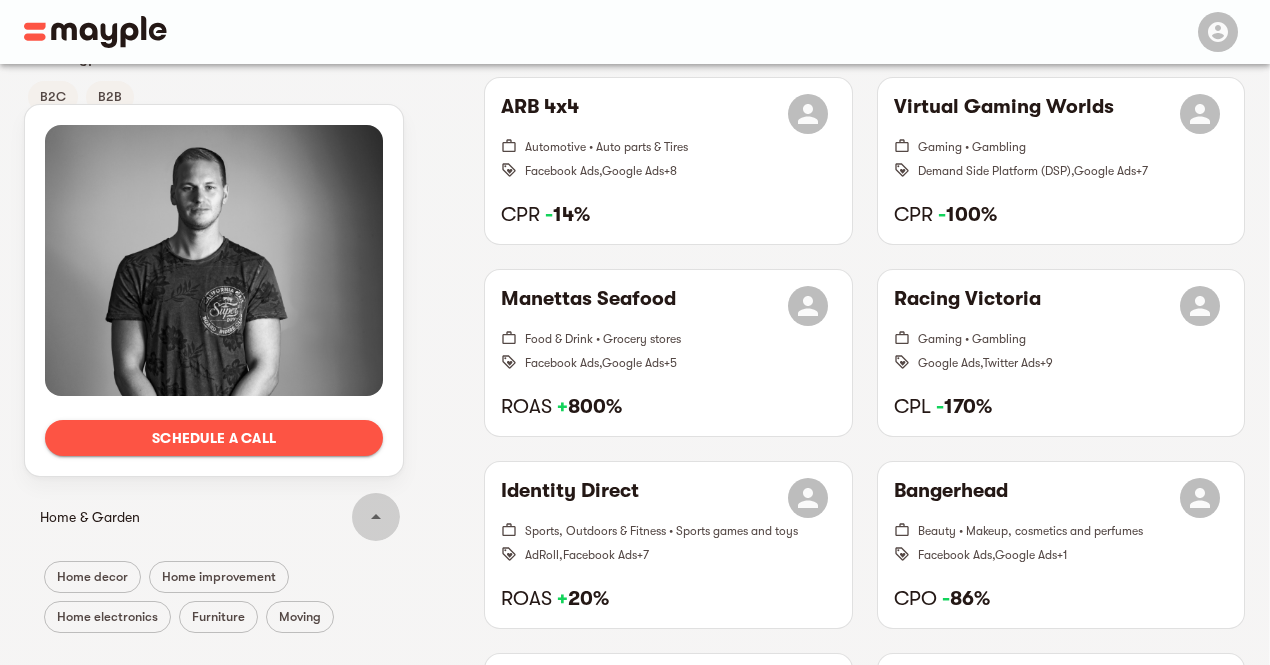 click 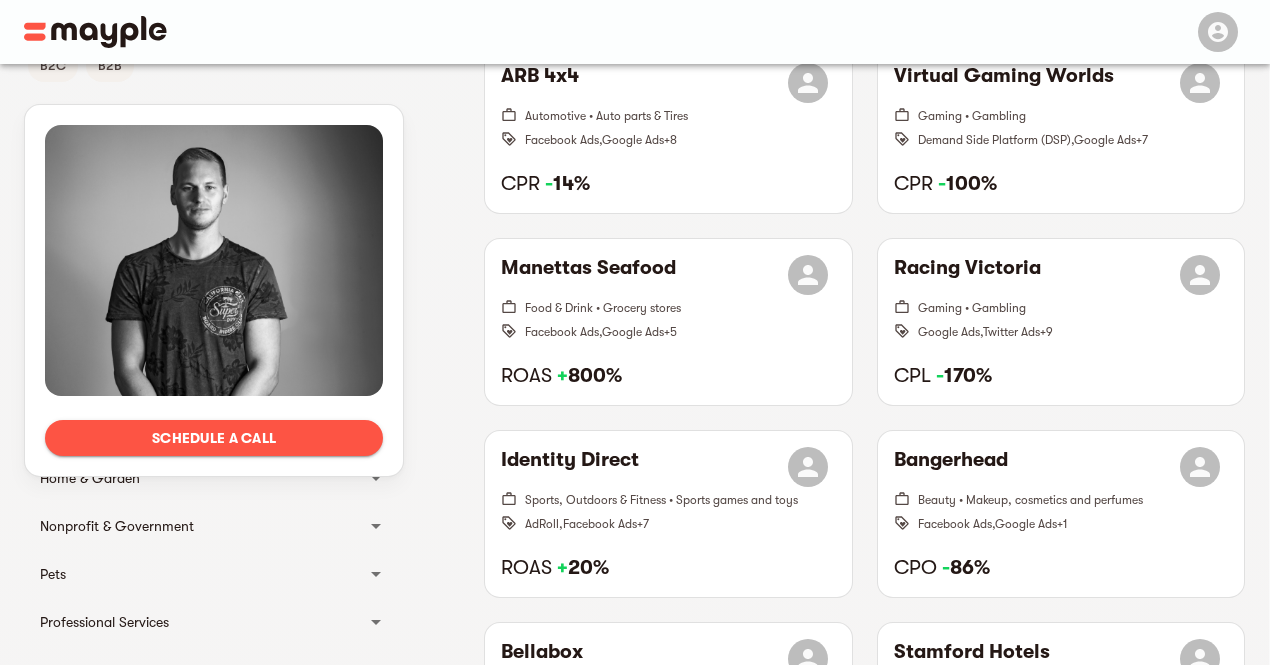 scroll, scrollTop: 500, scrollLeft: 0, axis: vertical 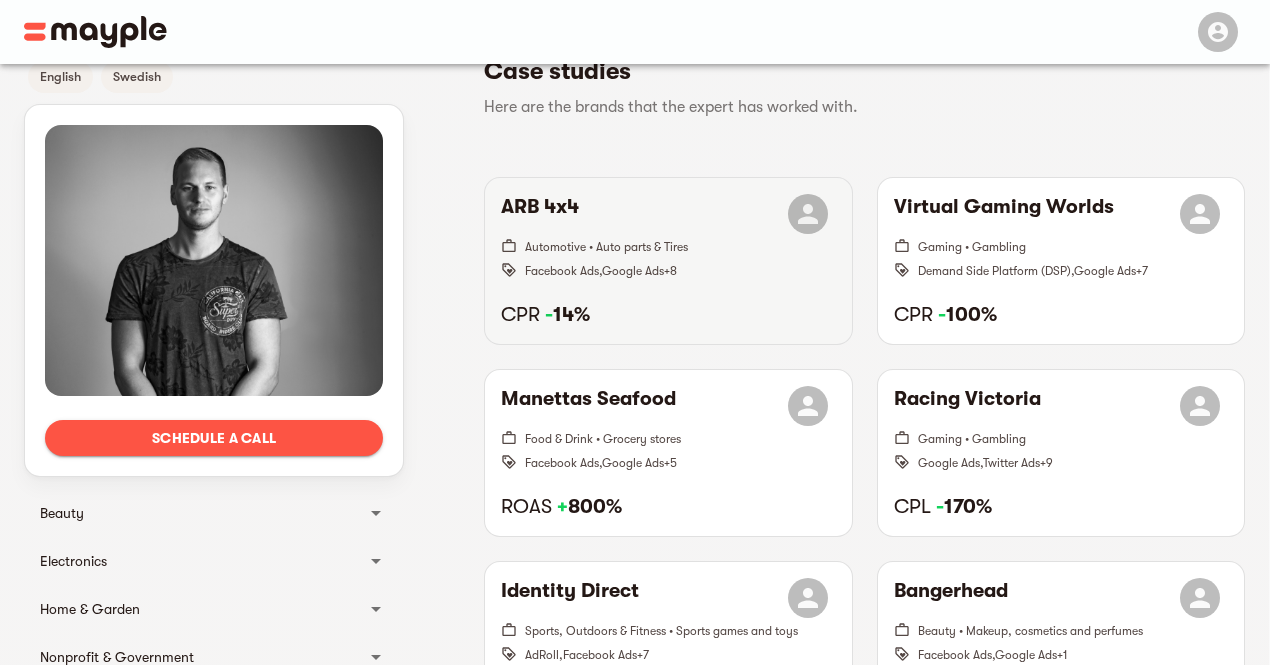 click on "- 14%" at bounding box center [567, 314] 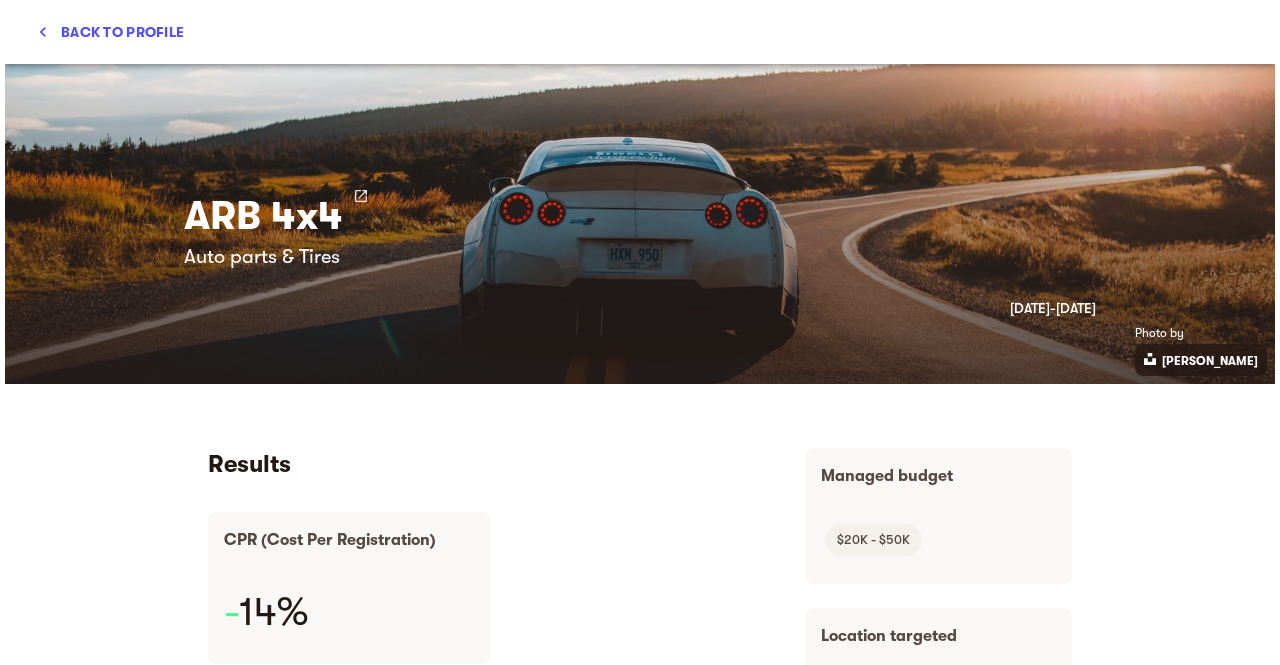 scroll, scrollTop: 502, scrollLeft: 0, axis: vertical 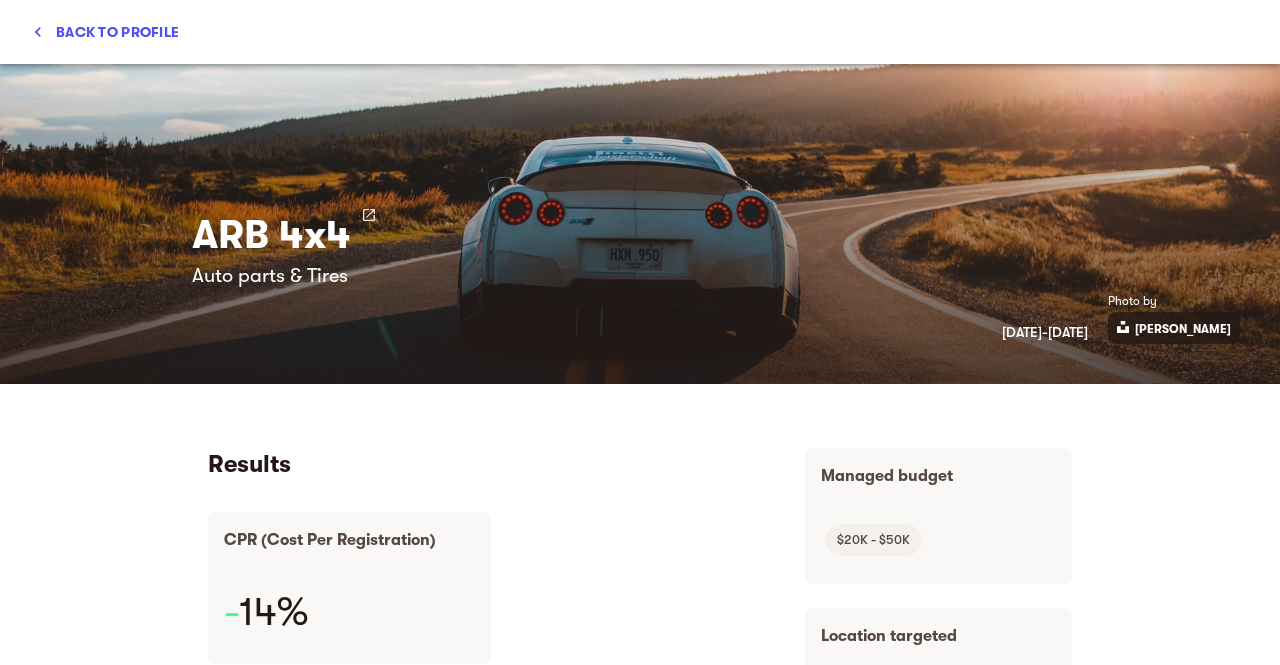 click on "Back to profile" at bounding box center [105, 32] 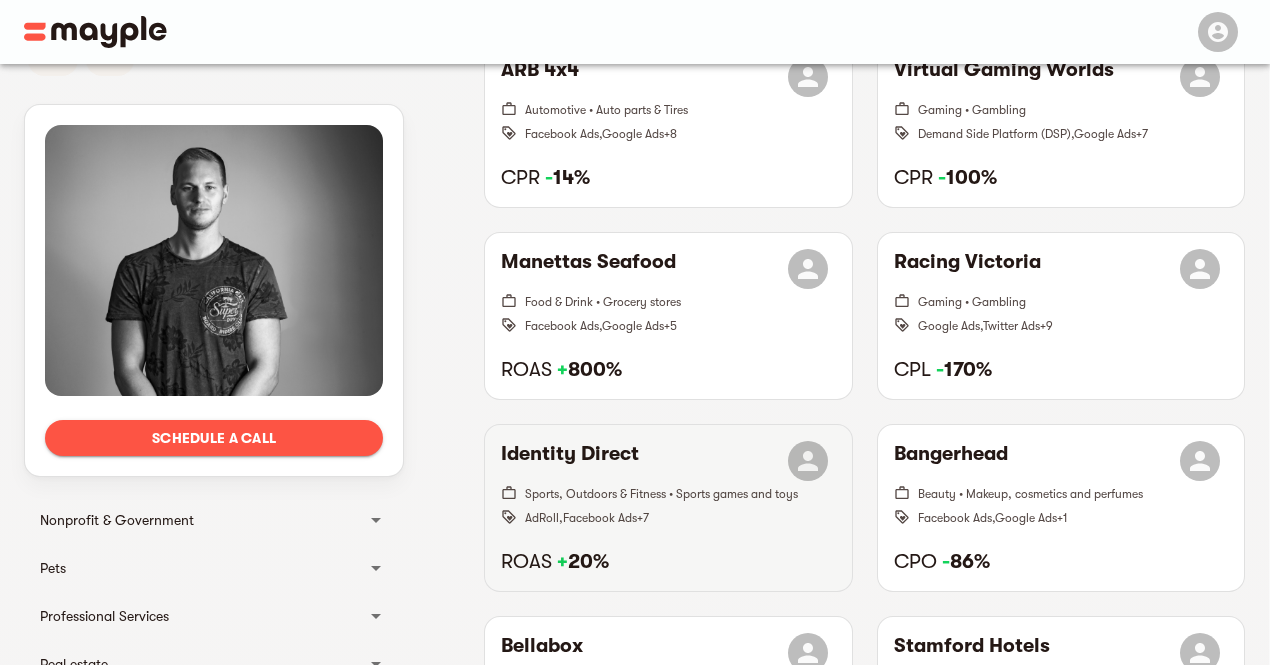 scroll, scrollTop: 700, scrollLeft: 0, axis: vertical 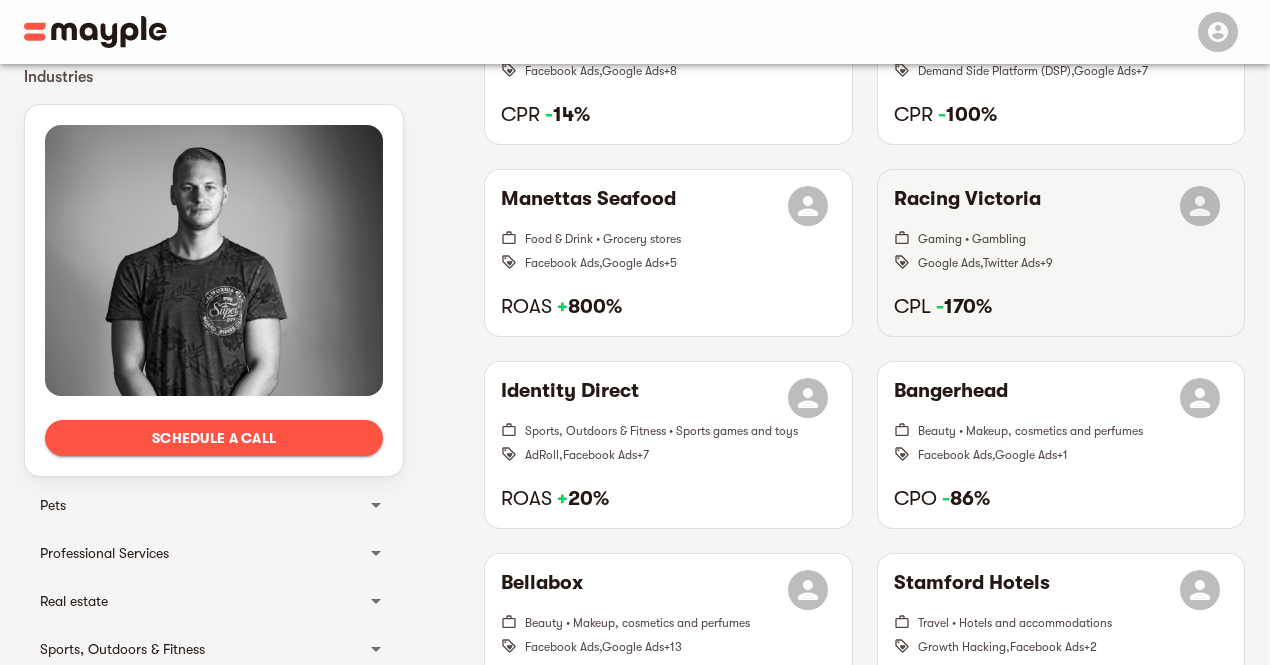 click on "CPL   - 170%" at bounding box center (1061, 307) 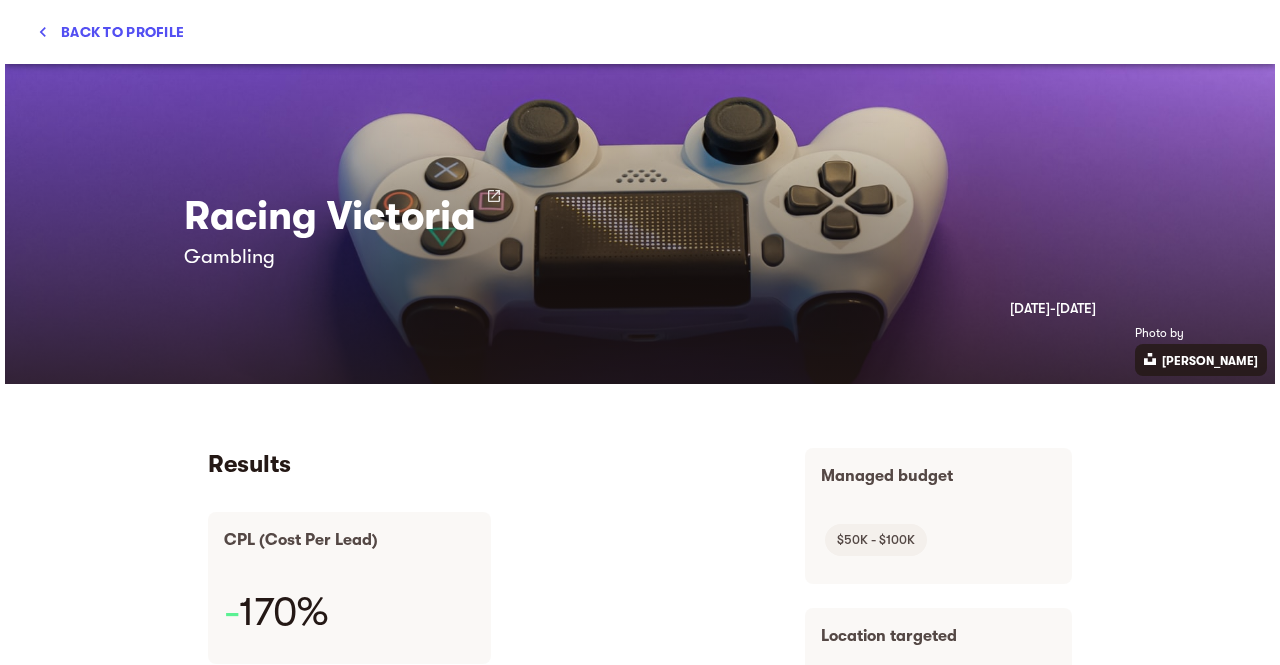 scroll, scrollTop: 702, scrollLeft: 0, axis: vertical 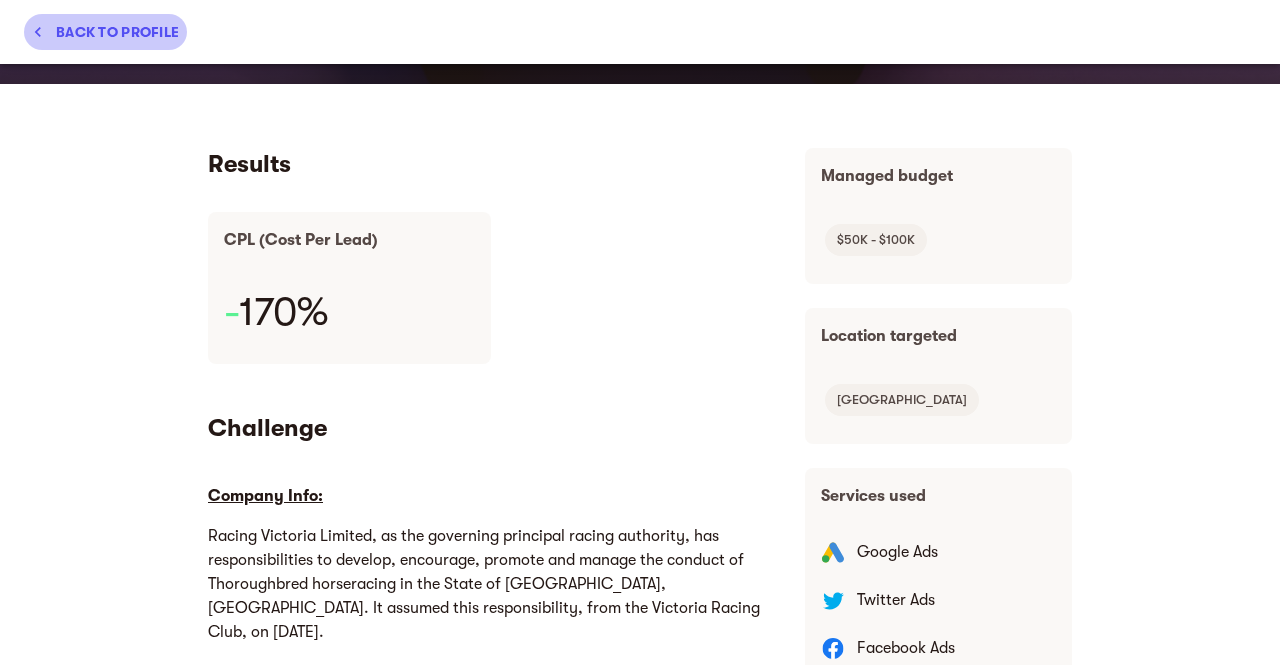 click on "Back to profile" at bounding box center [105, 32] 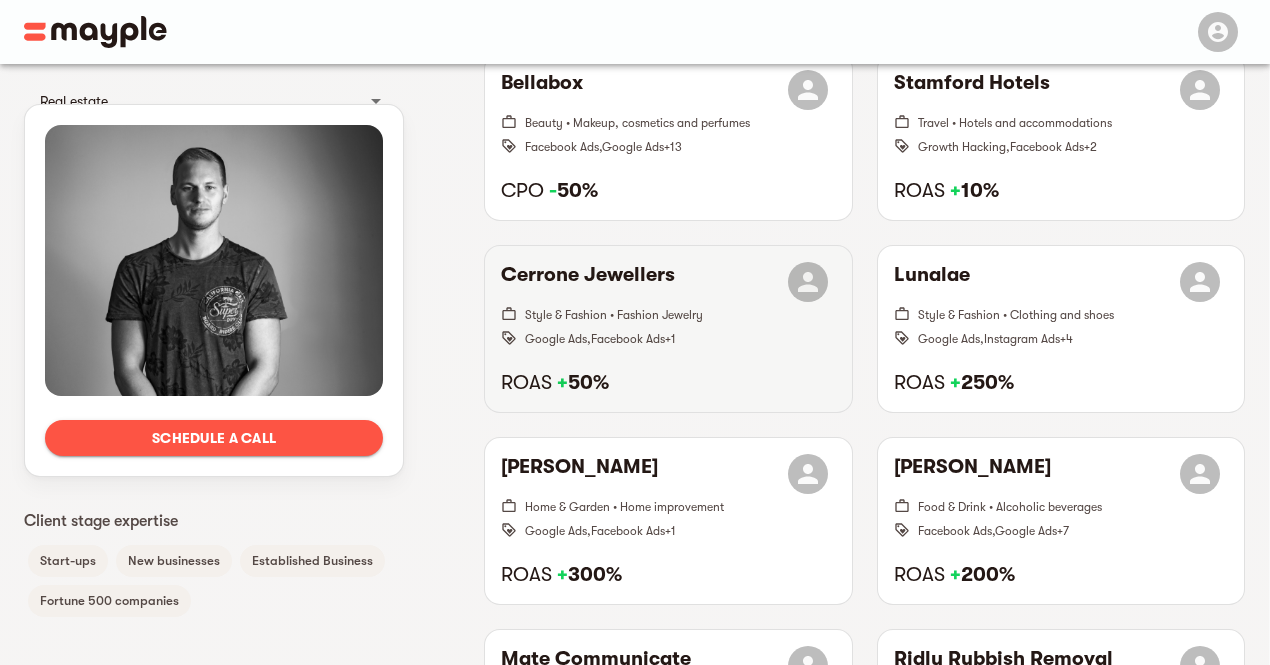 scroll, scrollTop: 1300, scrollLeft: 0, axis: vertical 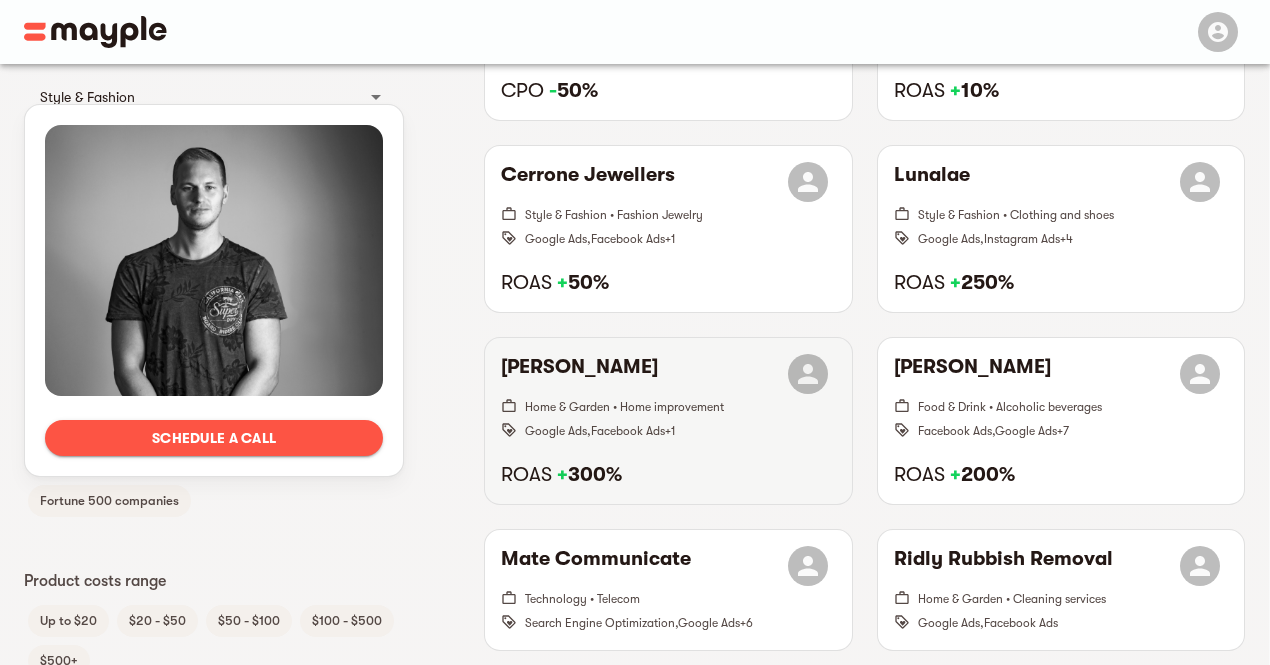 click on "+ 300%" at bounding box center [589, 474] 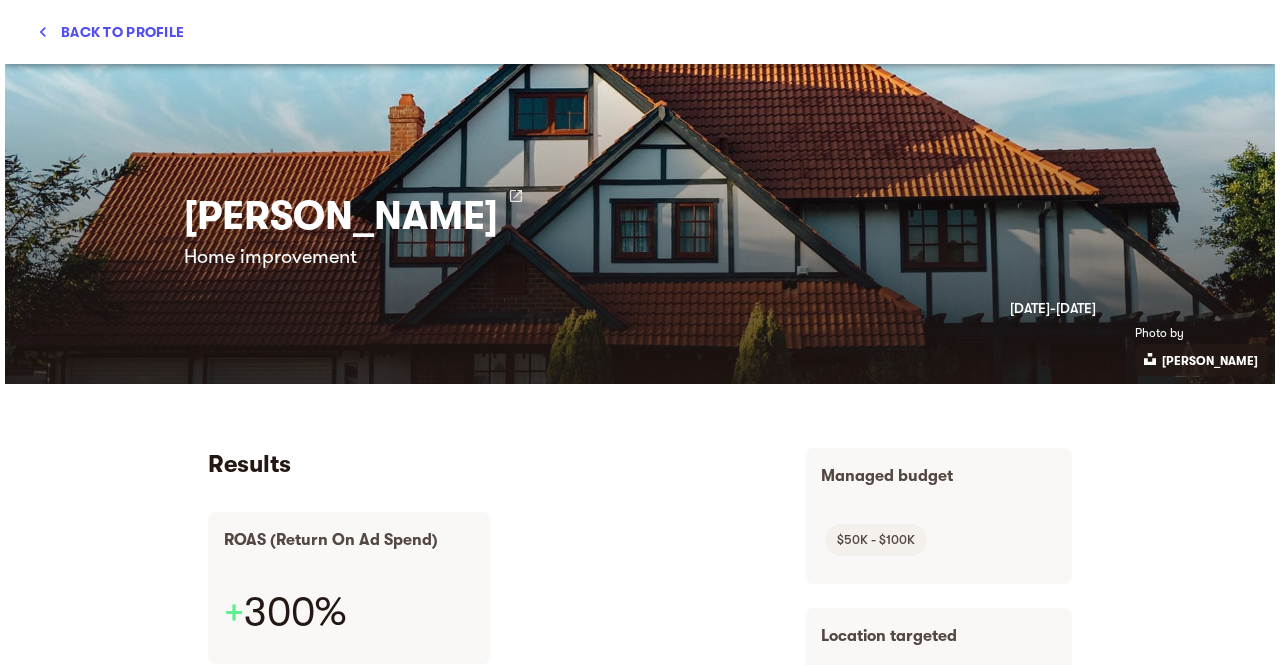 scroll, scrollTop: 1302, scrollLeft: 0, axis: vertical 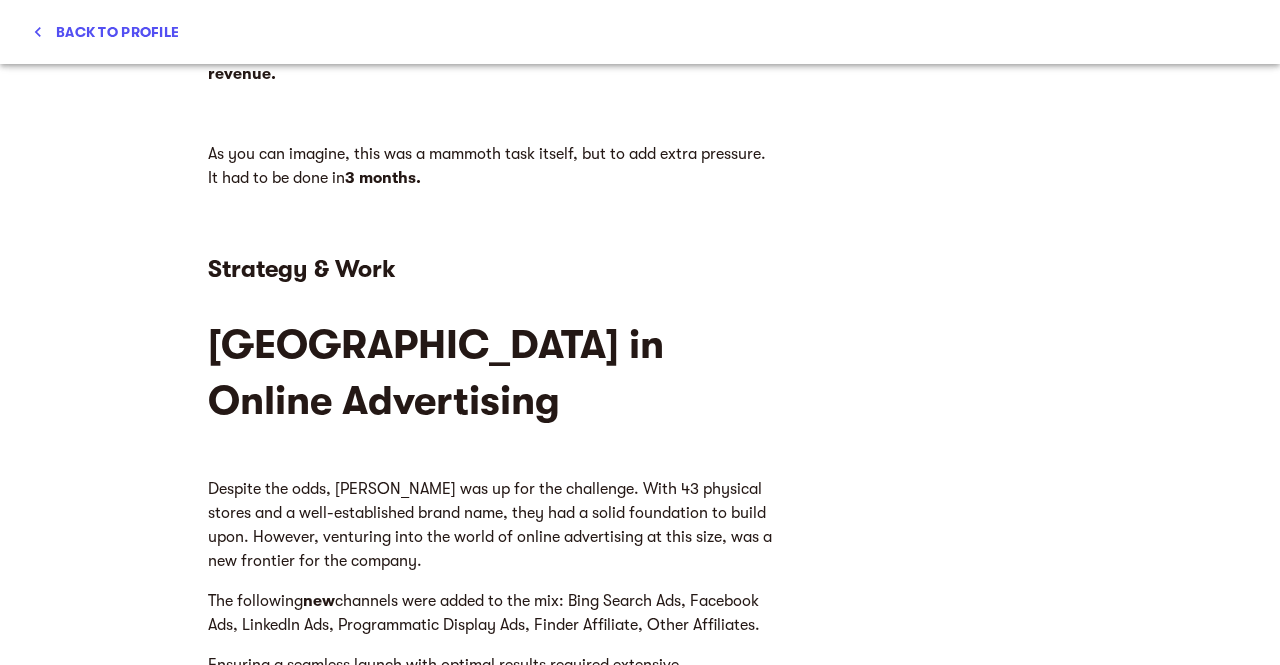 click on "Back to profile" at bounding box center (105, 32) 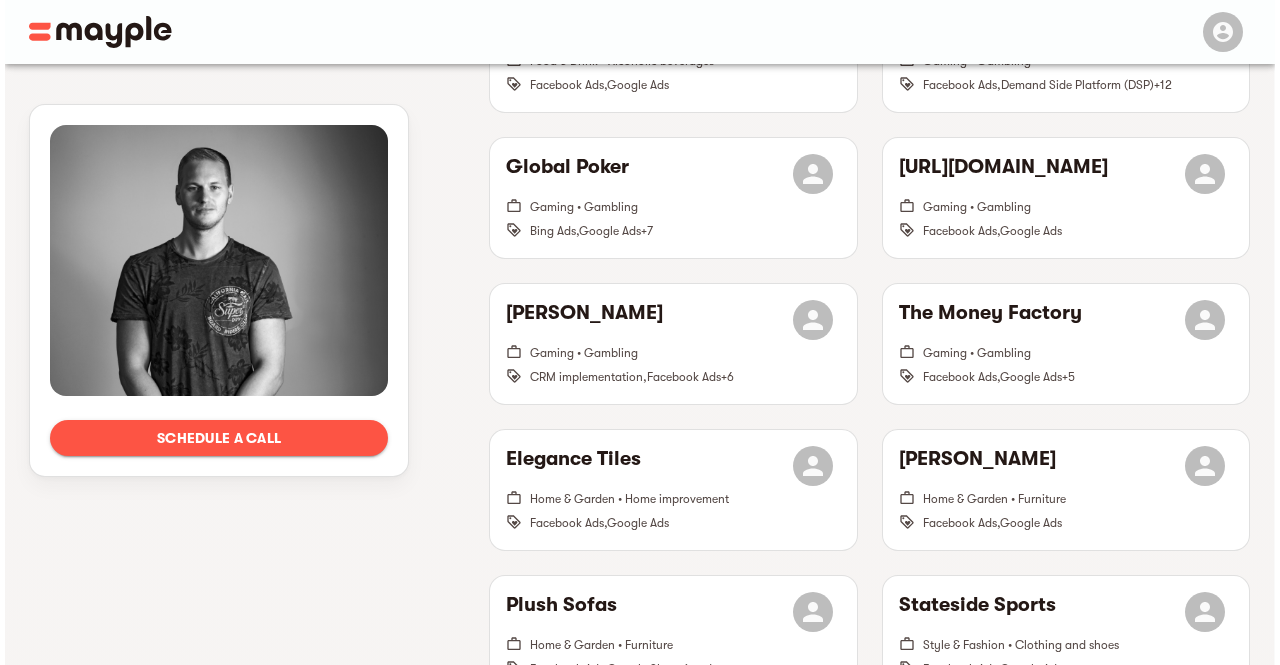 scroll, scrollTop: 3000, scrollLeft: 0, axis: vertical 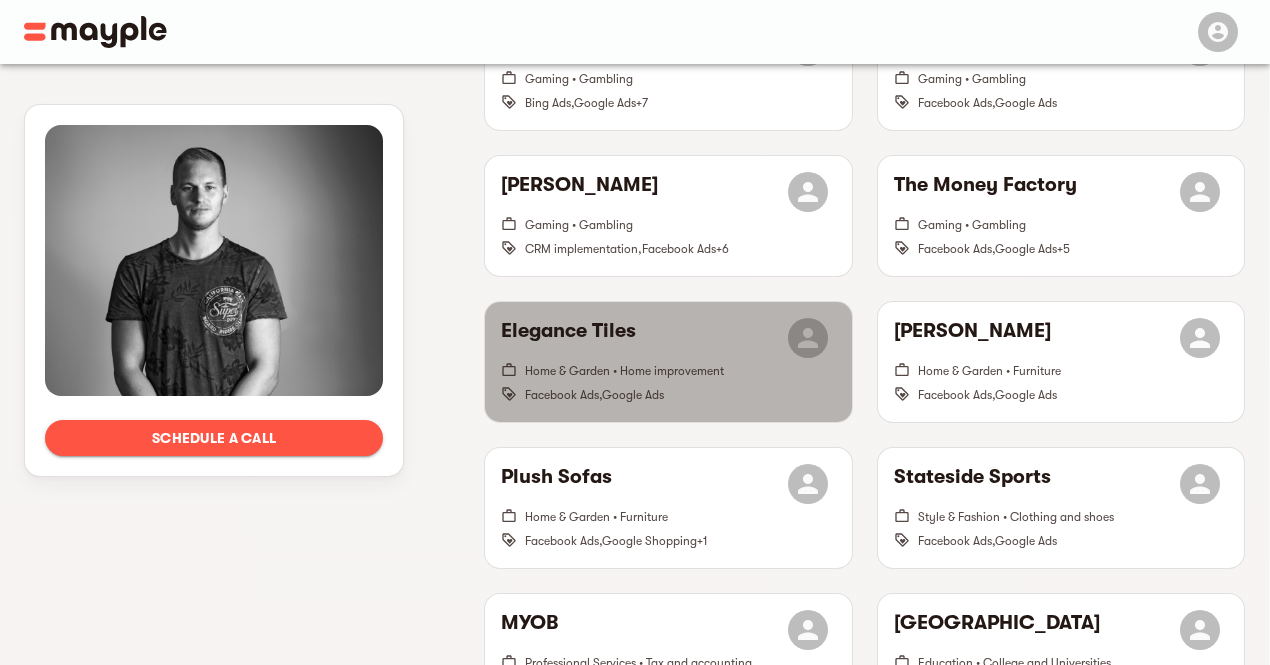 click on "Elegance Tiles" at bounding box center [668, 338] 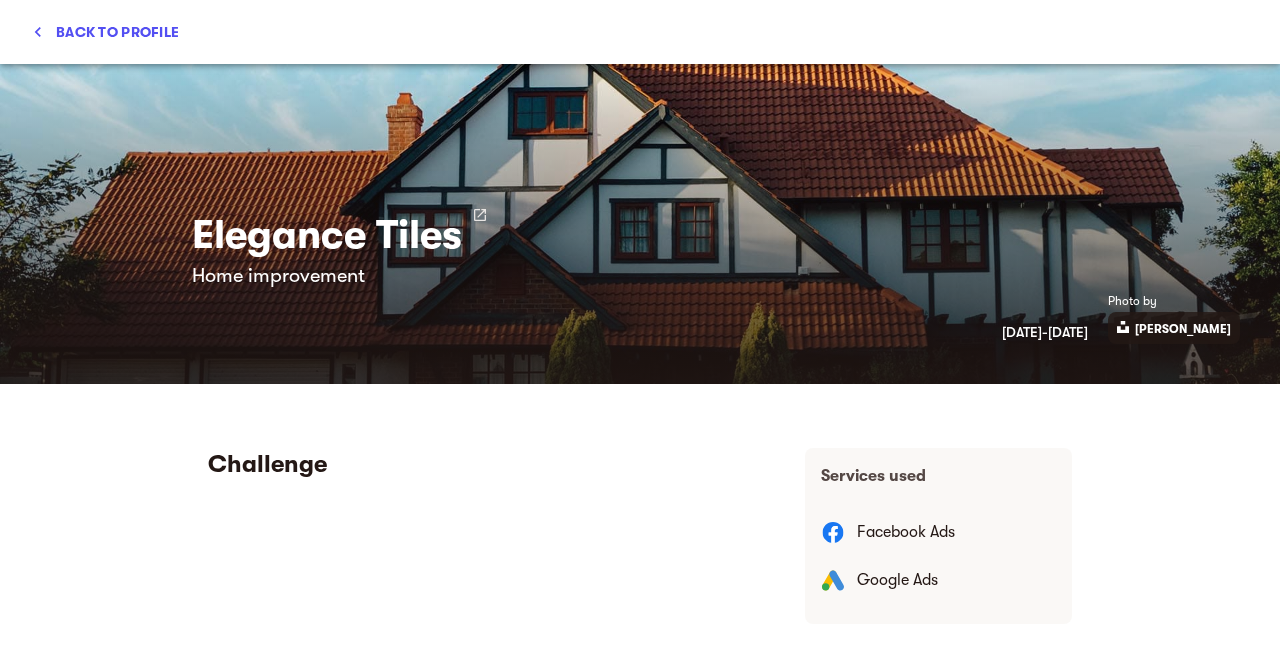 scroll, scrollTop: 0, scrollLeft: 0, axis: both 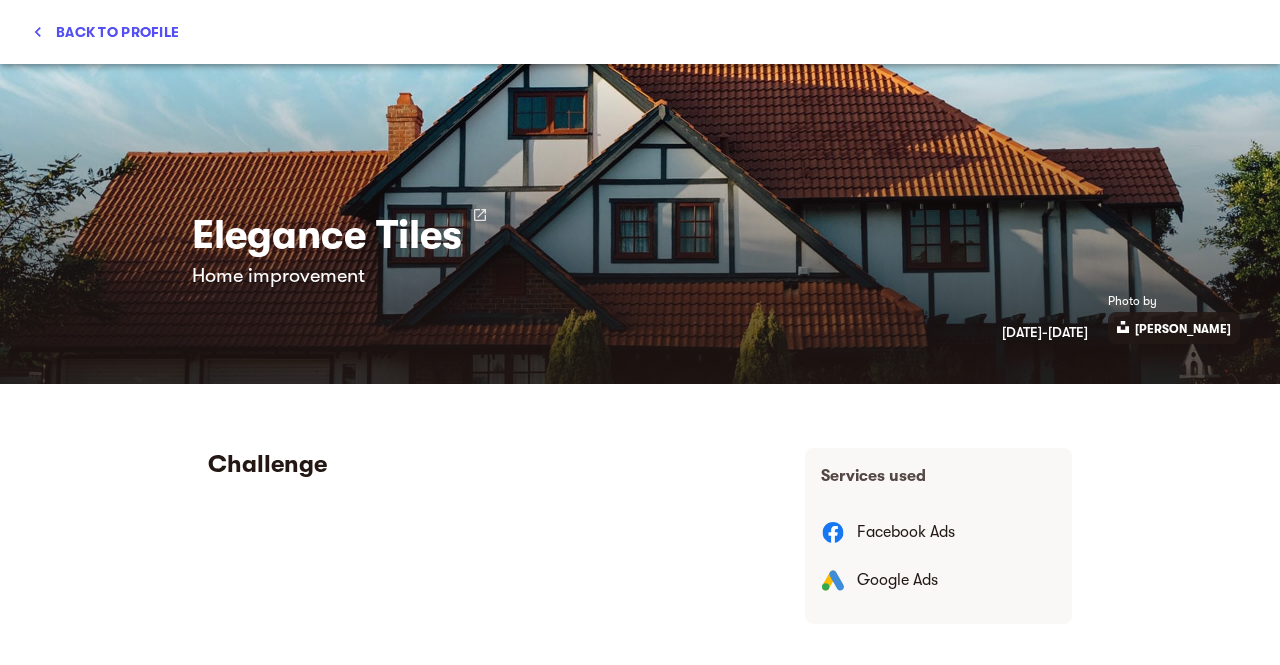click on "Back to profile" at bounding box center (105, 32) 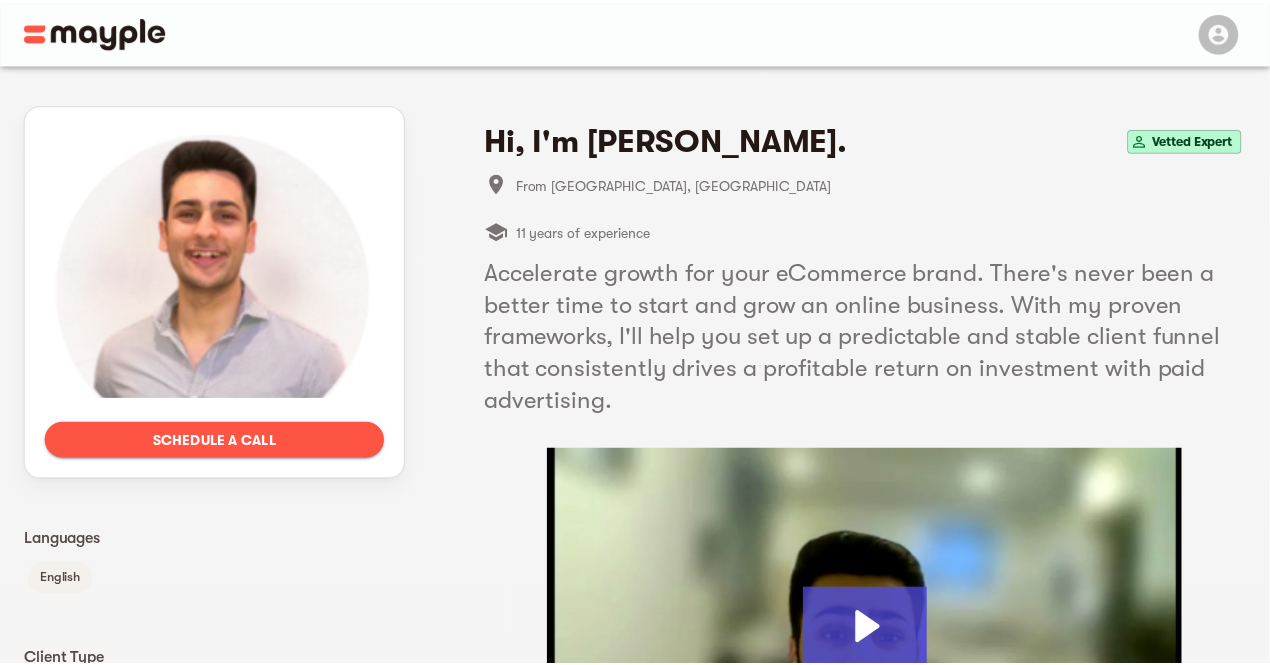 scroll, scrollTop: 0, scrollLeft: 0, axis: both 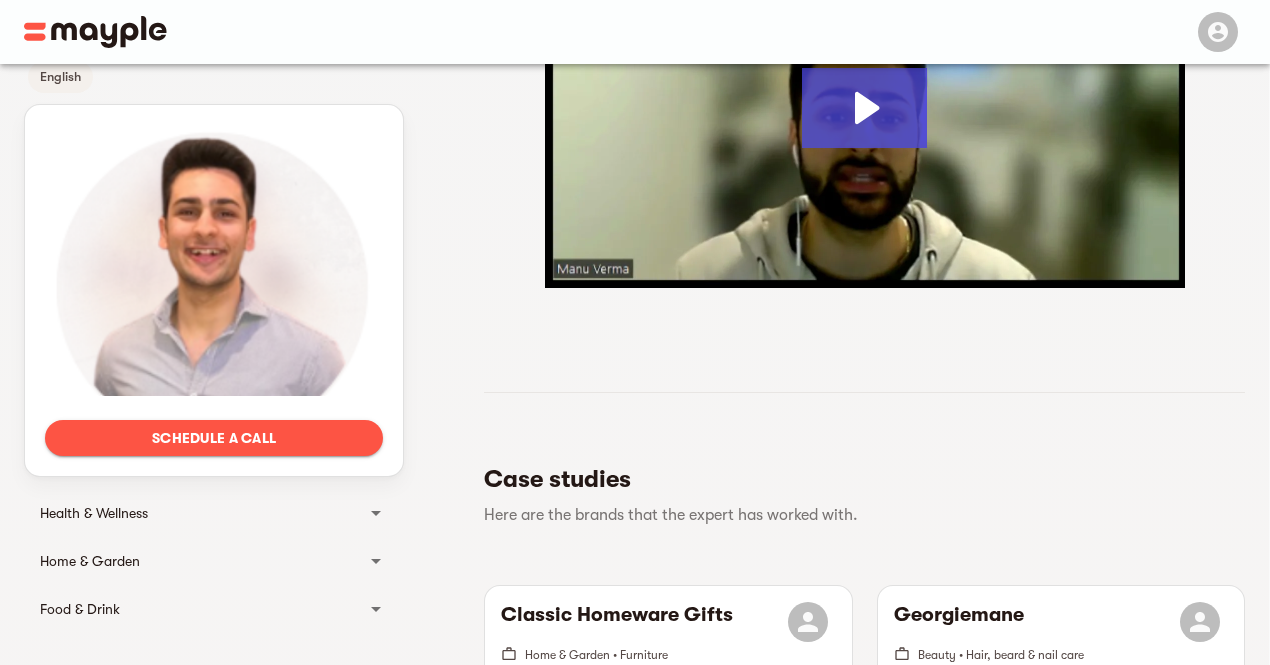click 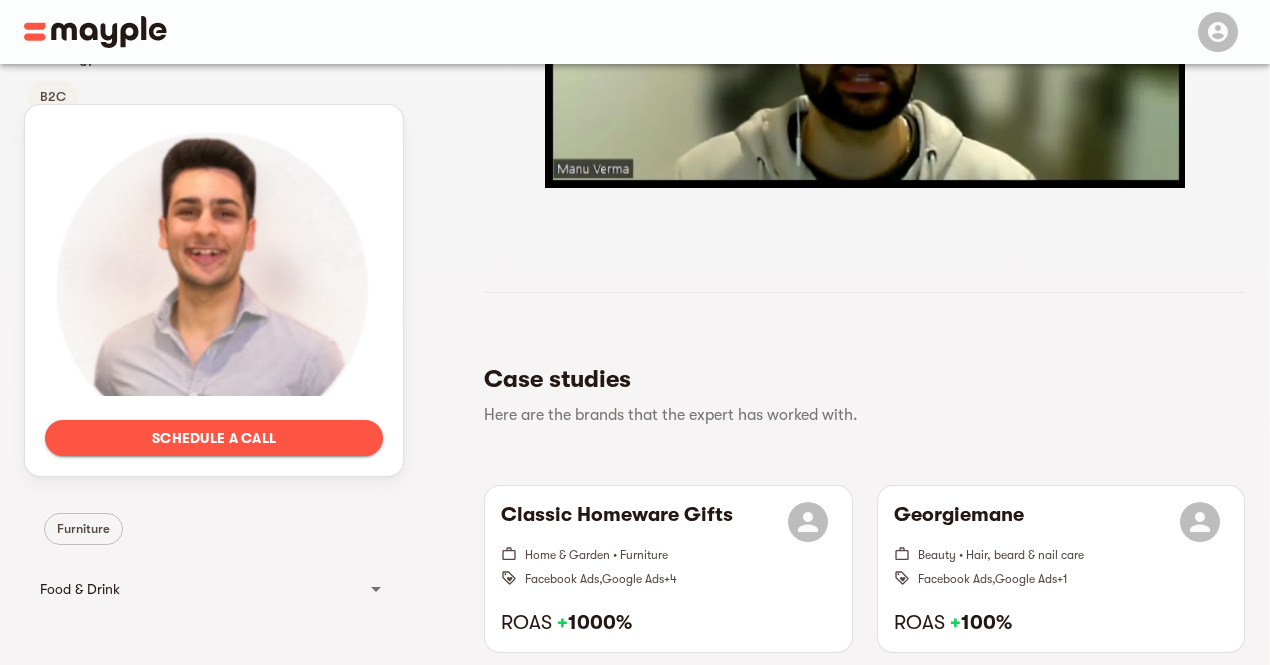 scroll, scrollTop: 500, scrollLeft: 0, axis: vertical 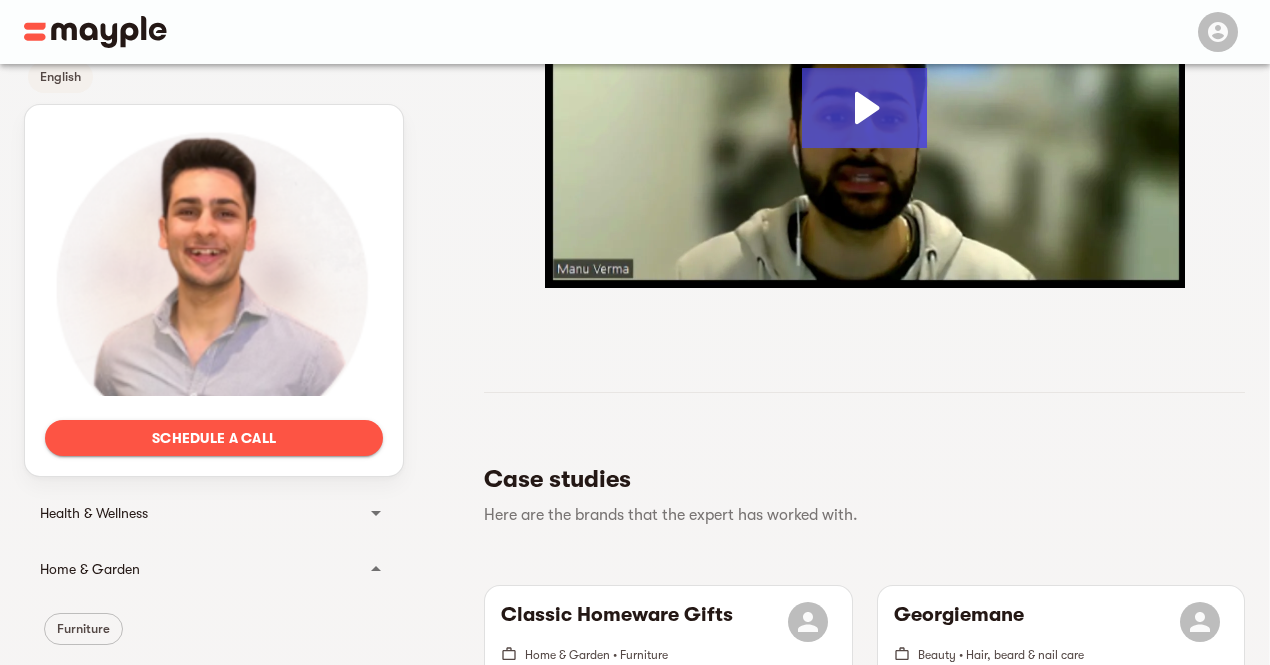 click 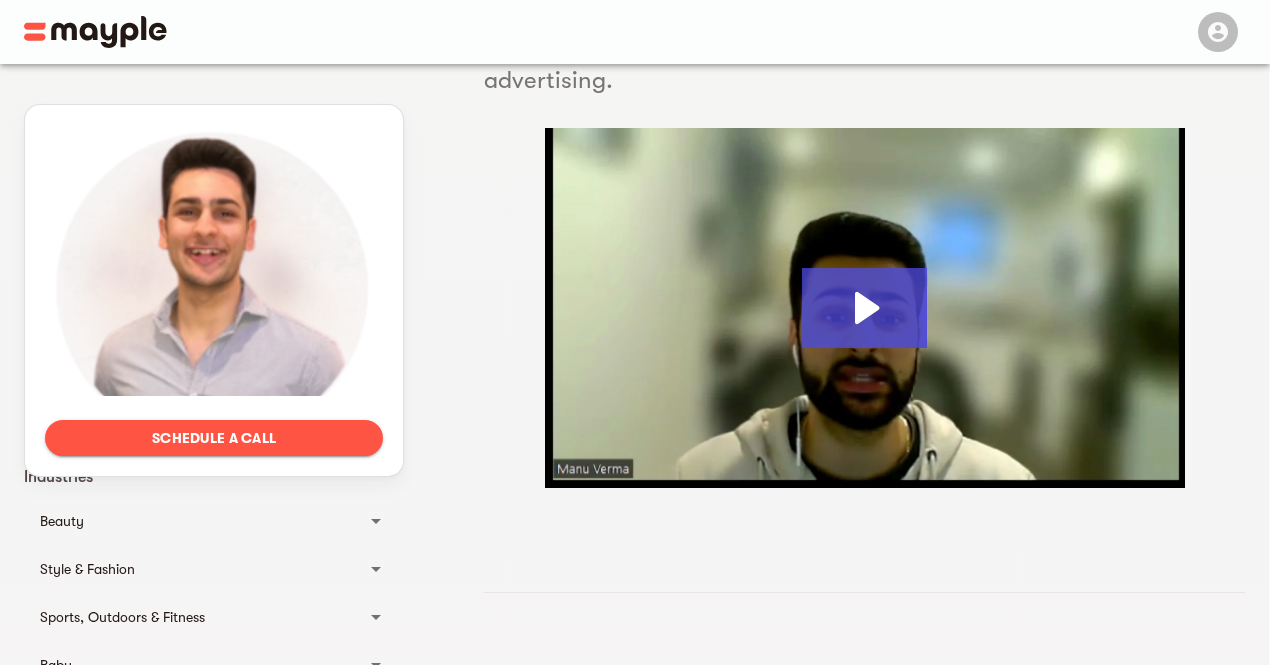 scroll, scrollTop: 300, scrollLeft: 0, axis: vertical 